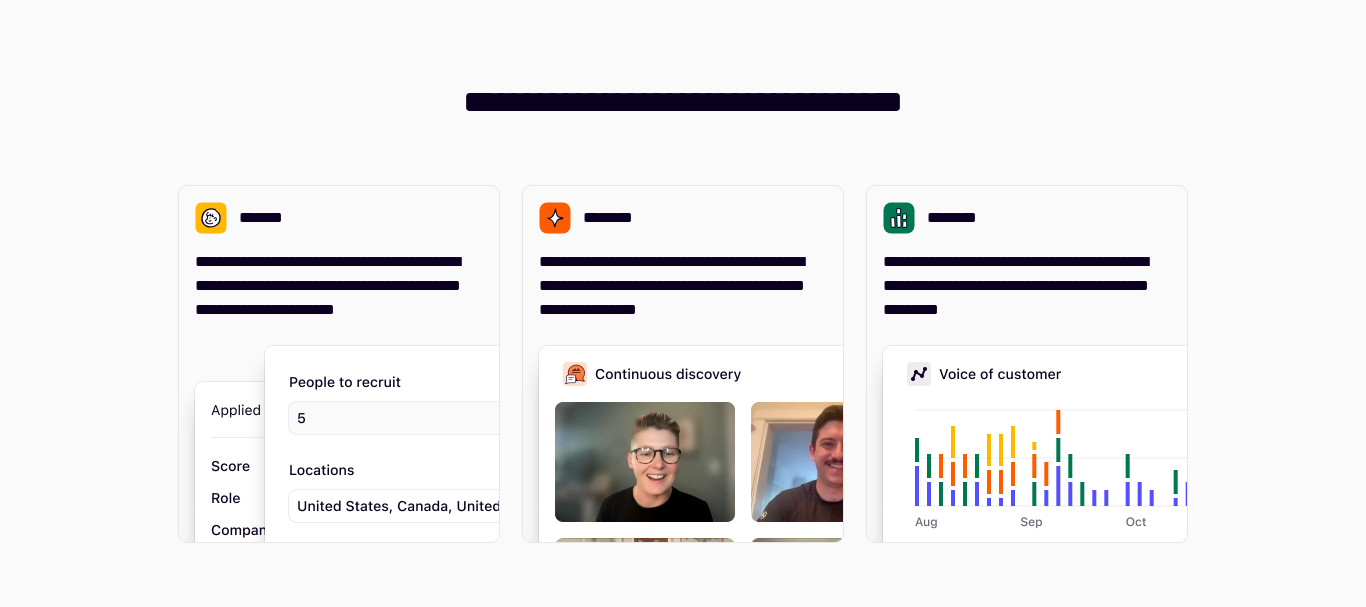 scroll, scrollTop: 0, scrollLeft: 0, axis: both 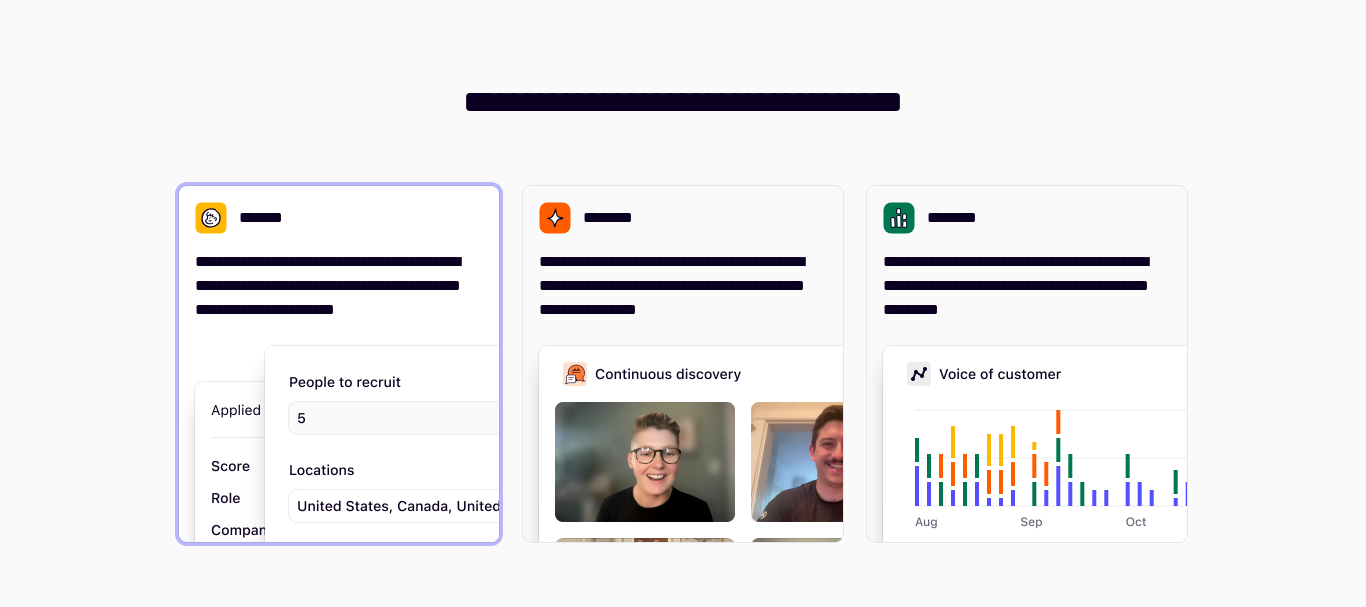 click at bounding box center (565, 552) 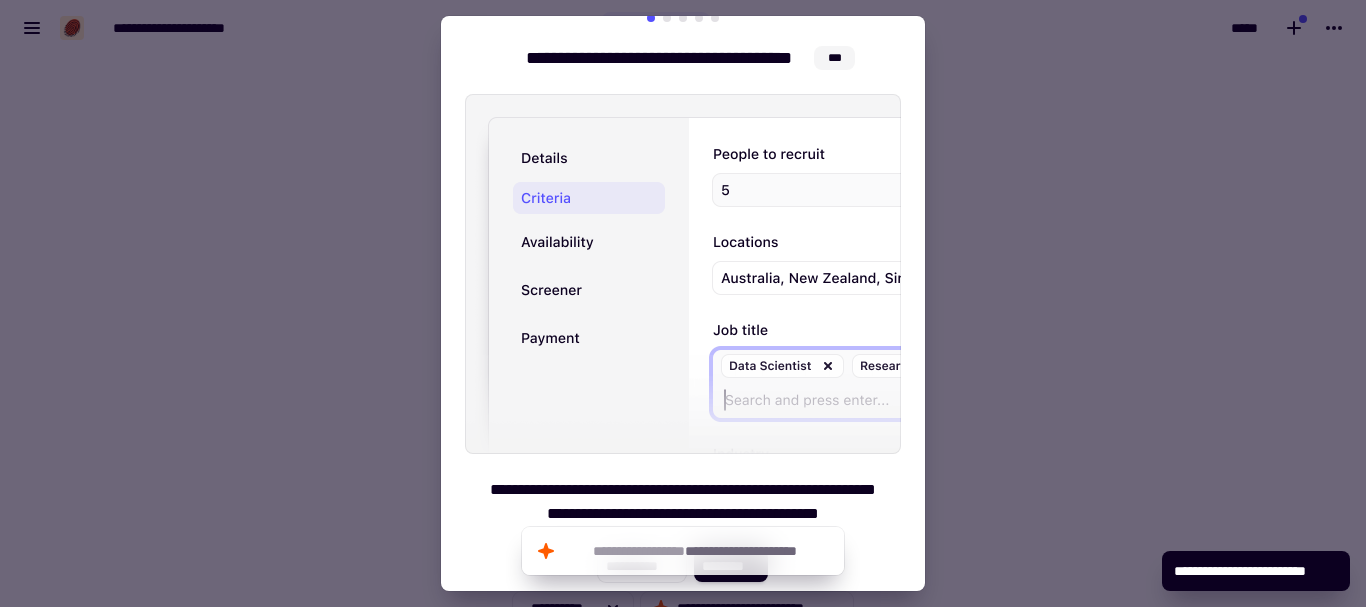 scroll, scrollTop: 29, scrollLeft: 0, axis: vertical 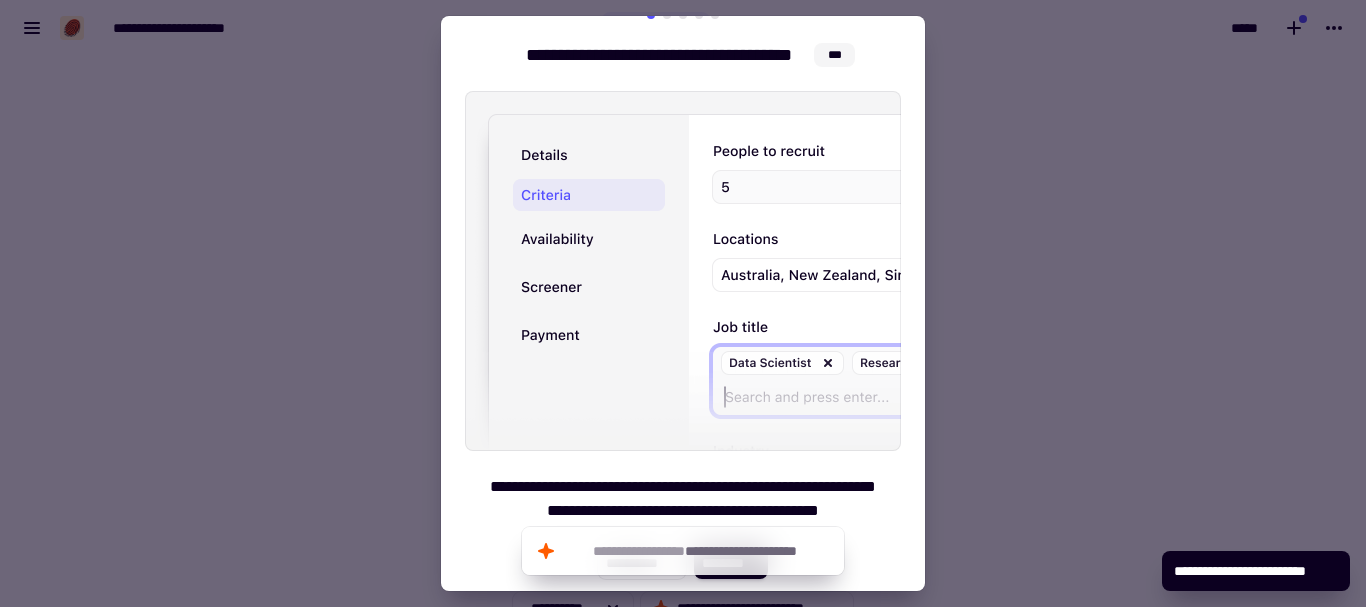 click at bounding box center (683, 303) 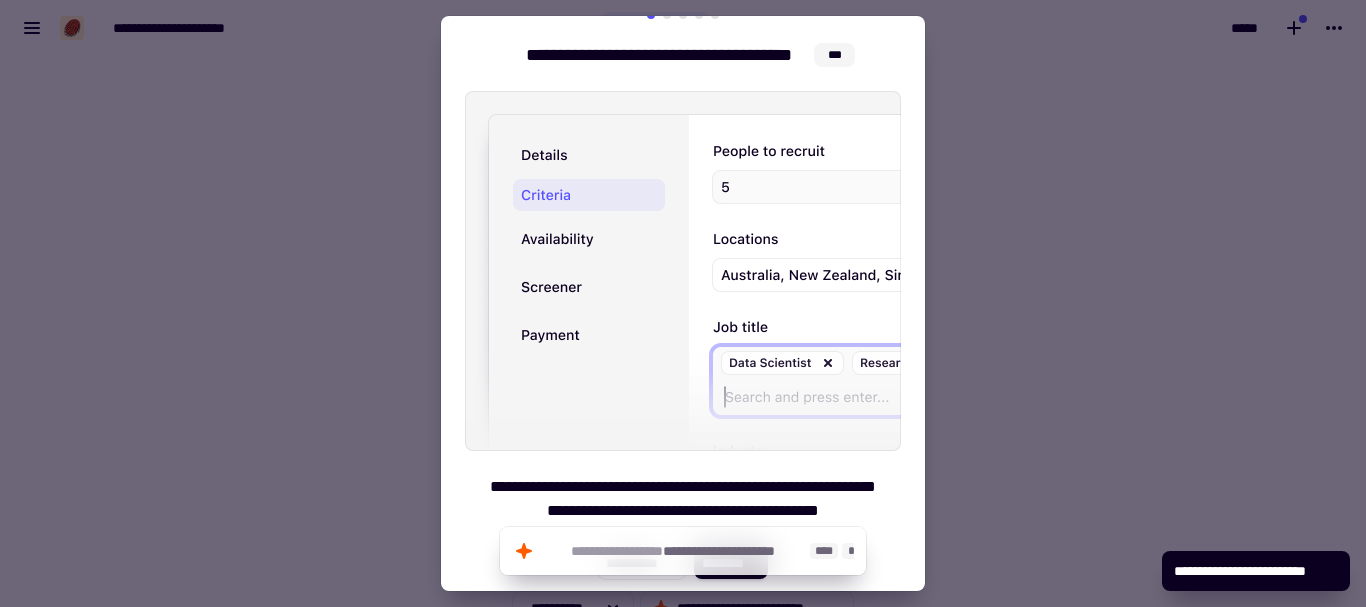 click on "**********" 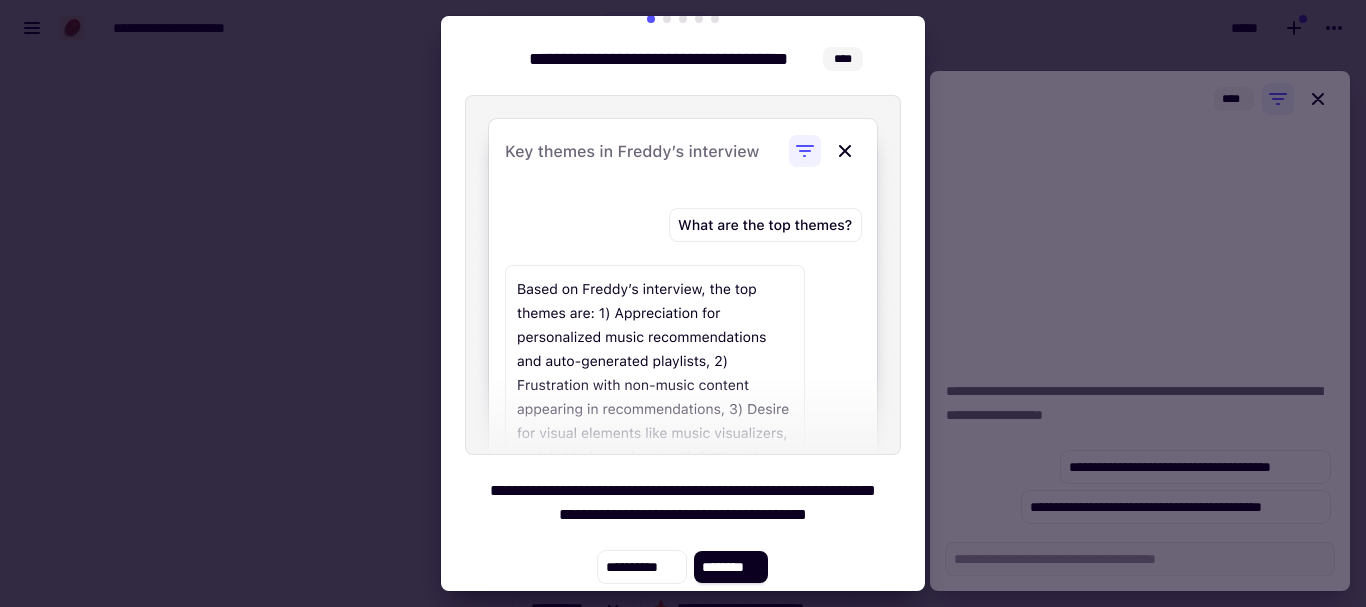 scroll, scrollTop: 29, scrollLeft: 0, axis: vertical 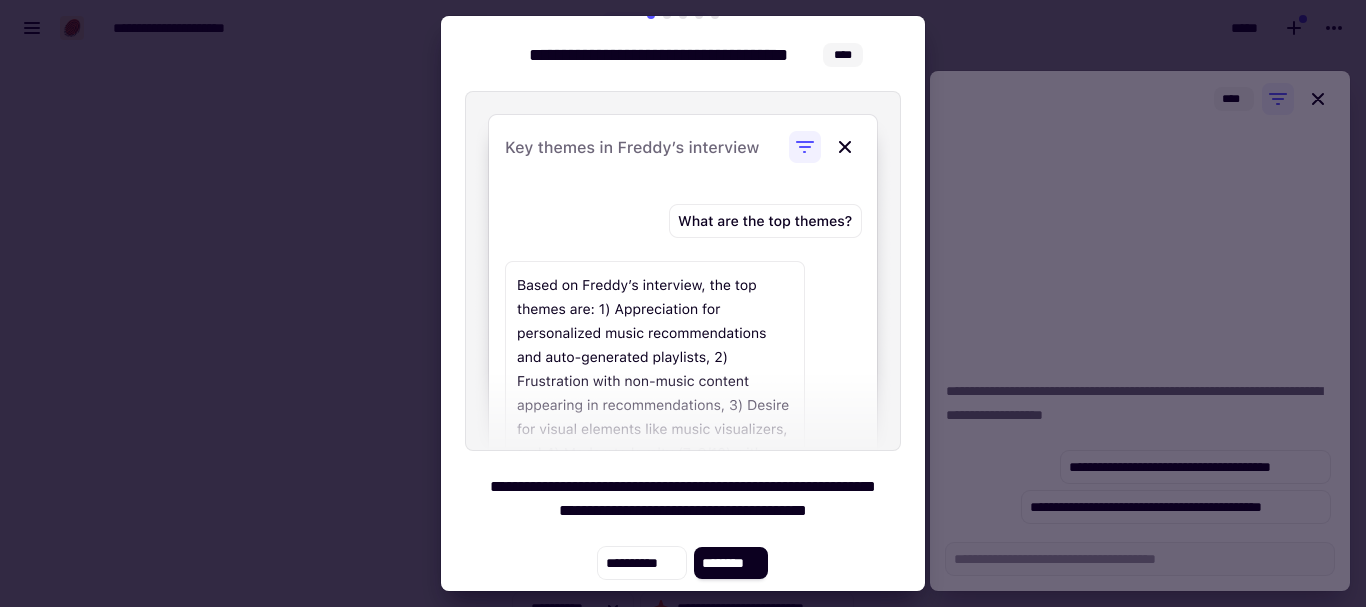 click at bounding box center (683, 303) 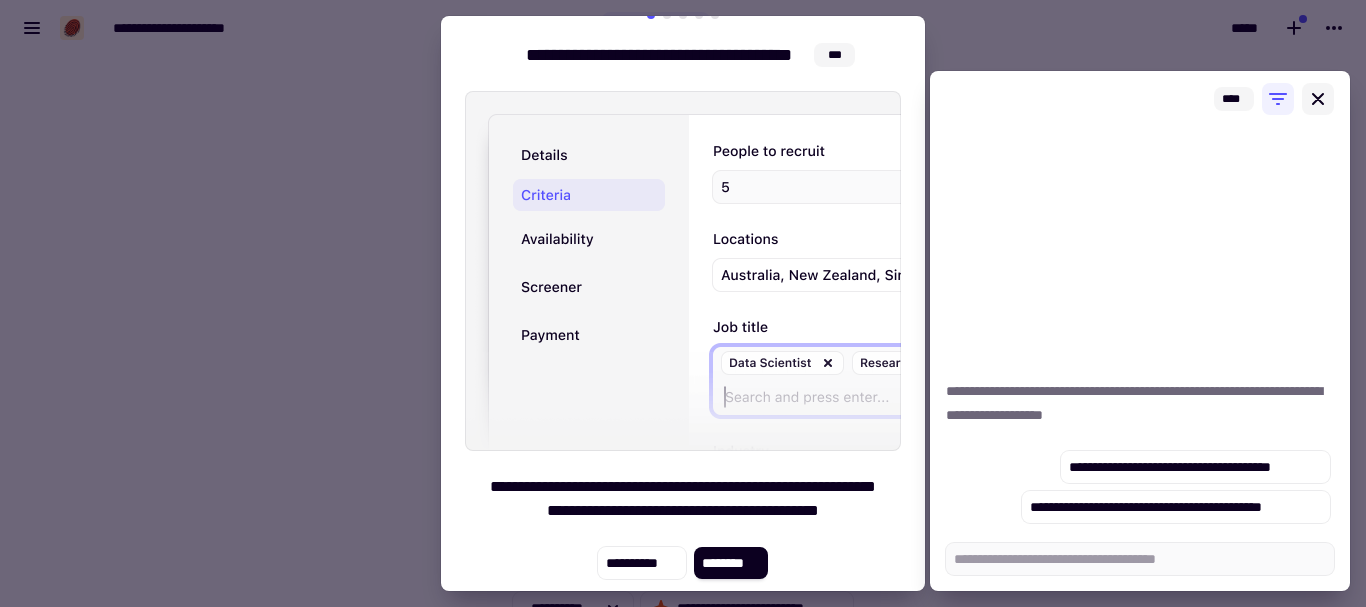 click 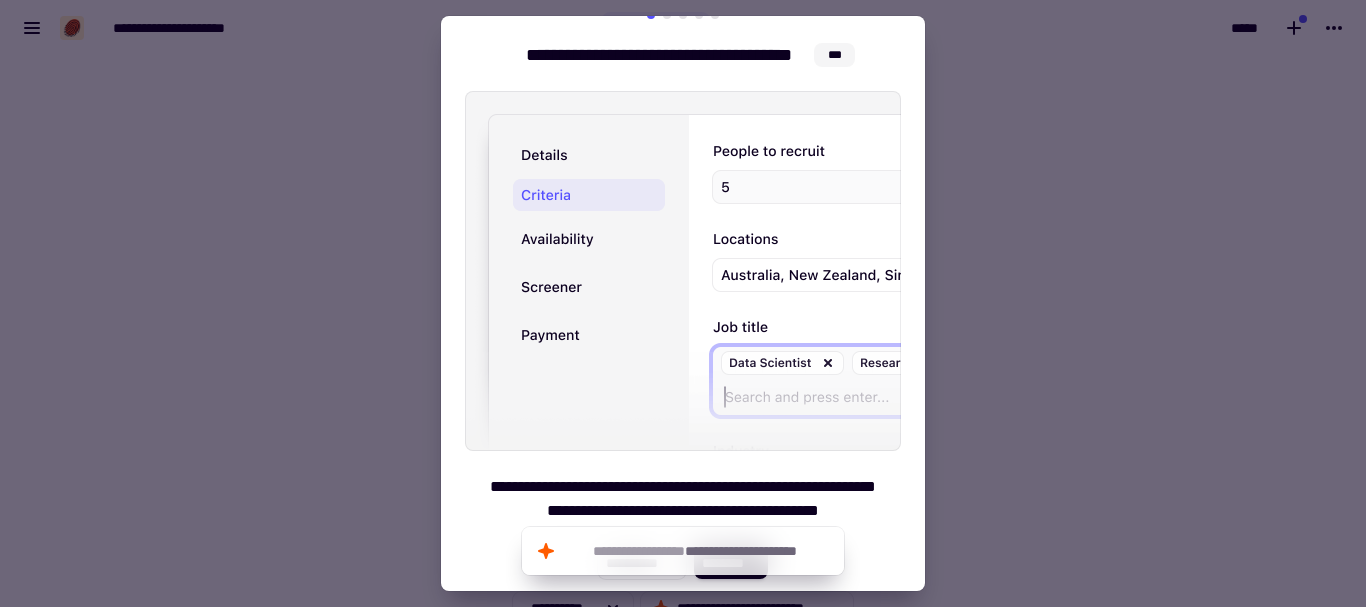 click at bounding box center (683, 303) 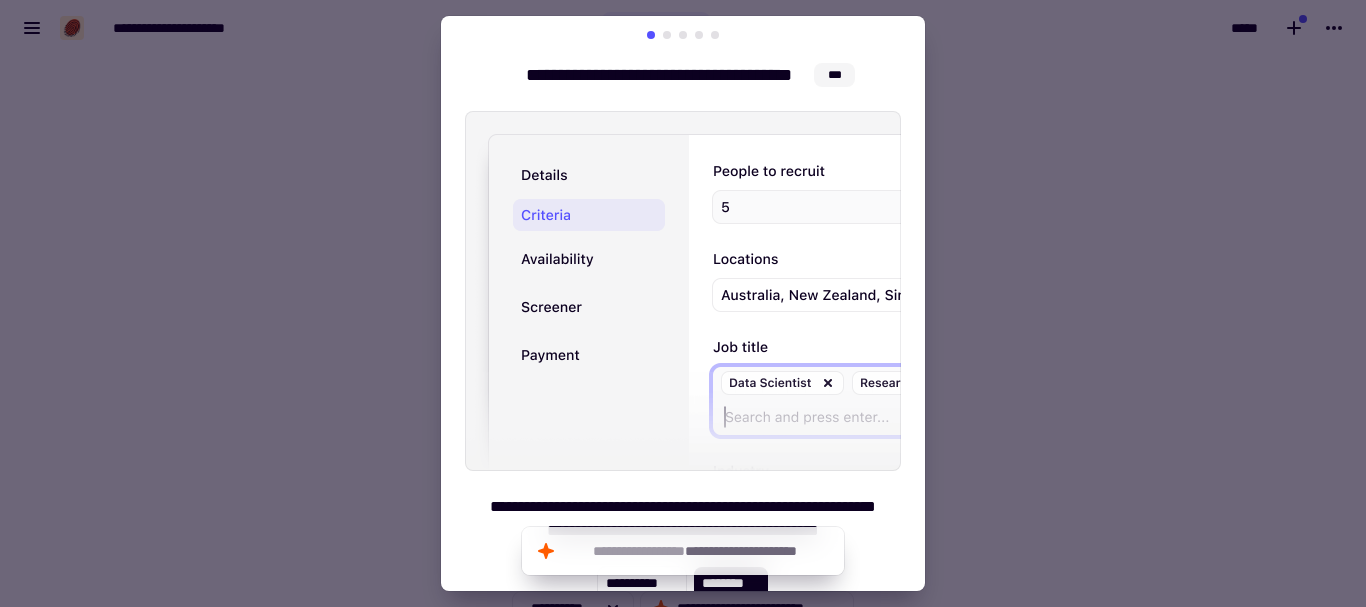 scroll, scrollTop: 0, scrollLeft: 0, axis: both 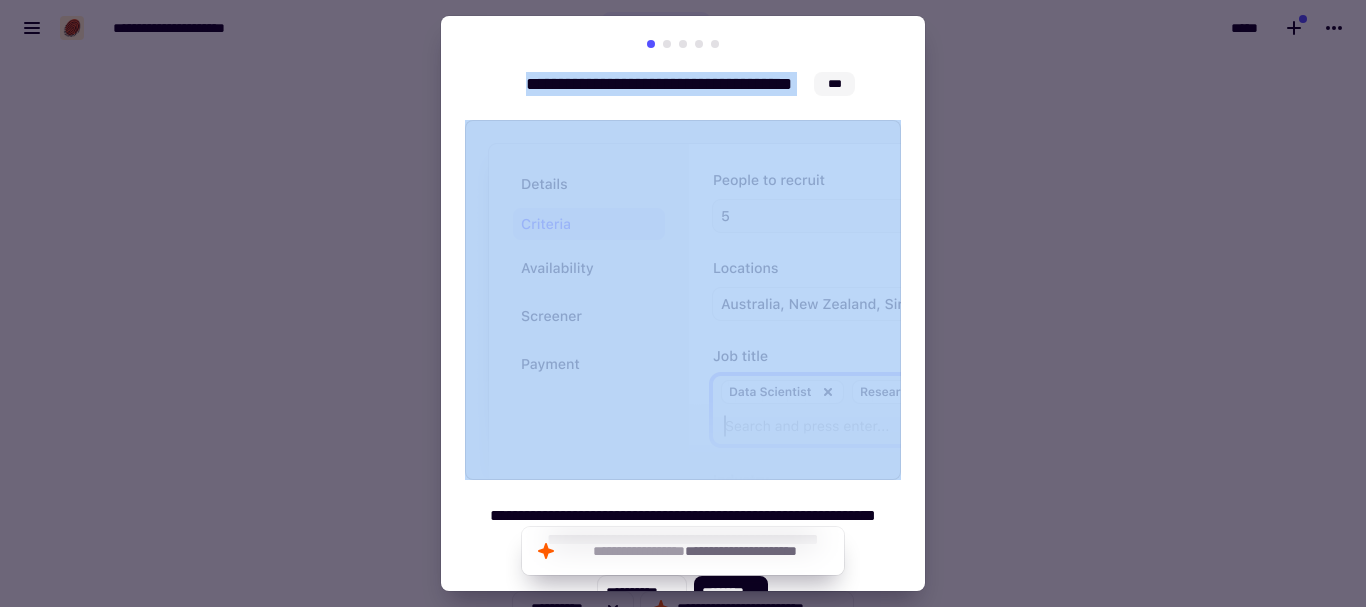 drag, startPoint x: 711, startPoint y: 60, endPoint x: 348, endPoint y: 64, distance: 363.02203 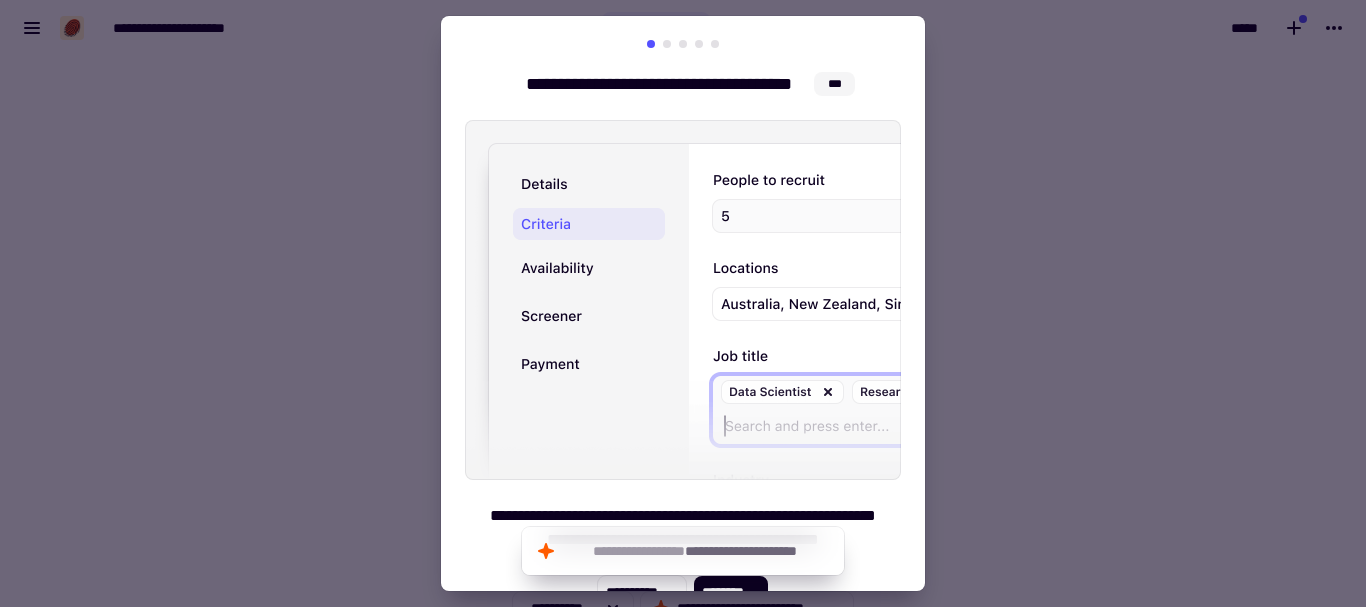 click at bounding box center [683, 300] 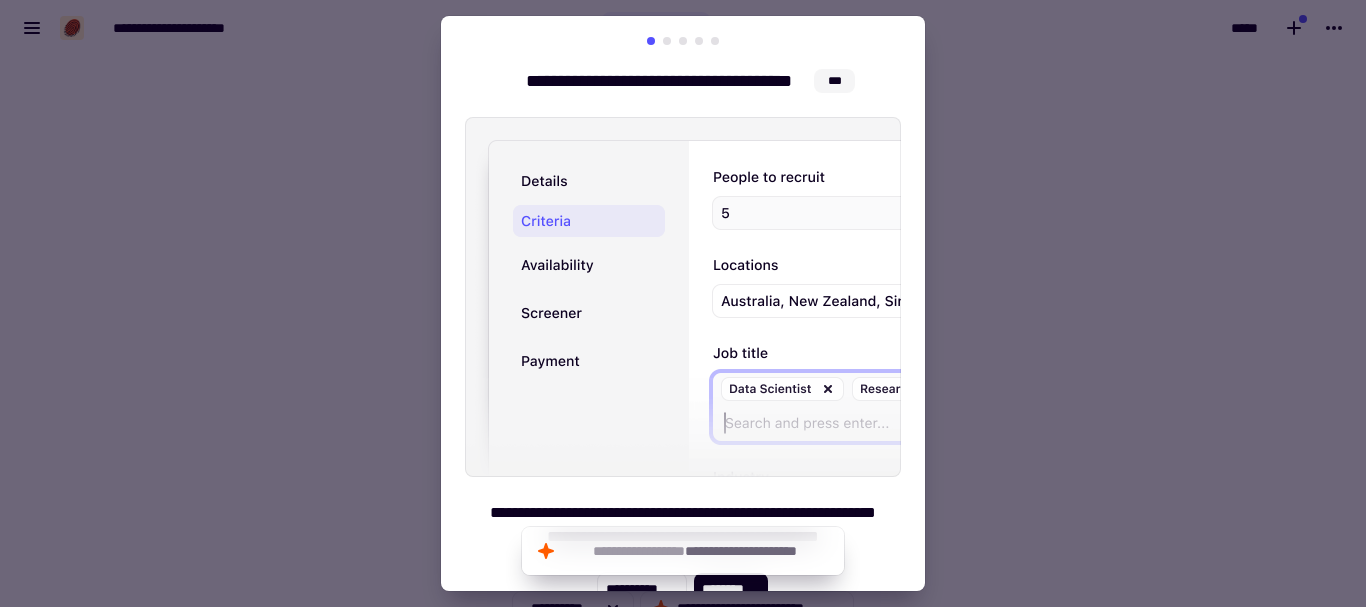 scroll, scrollTop: 0, scrollLeft: 0, axis: both 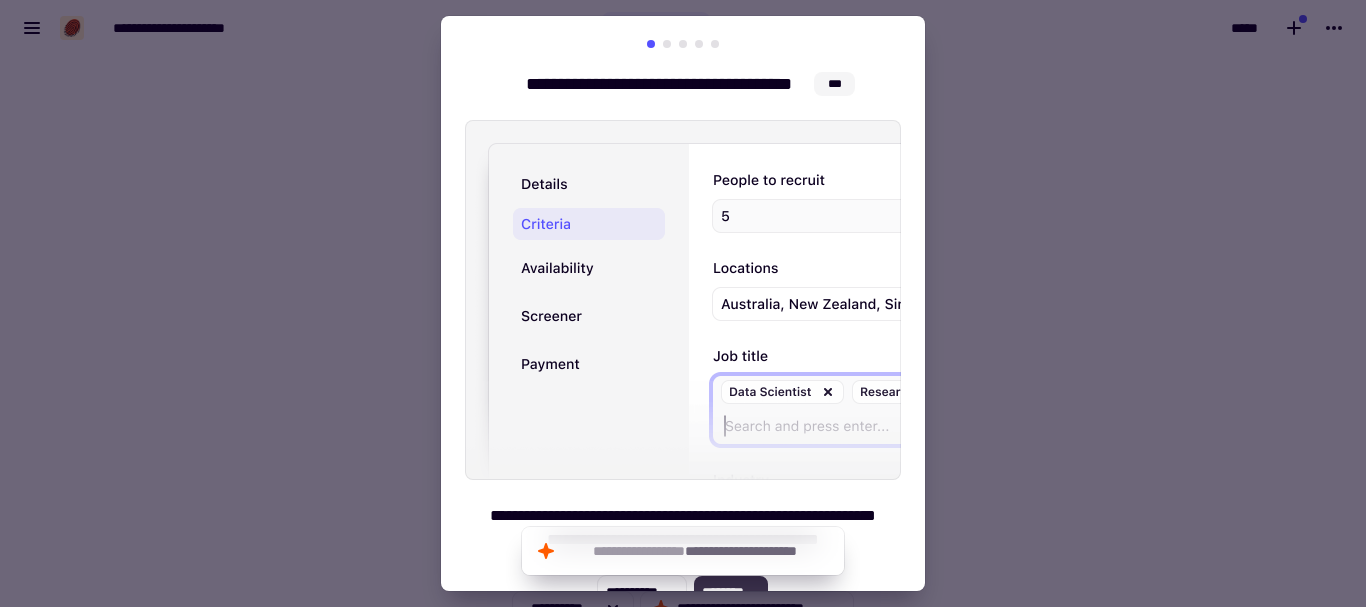 click on "********" 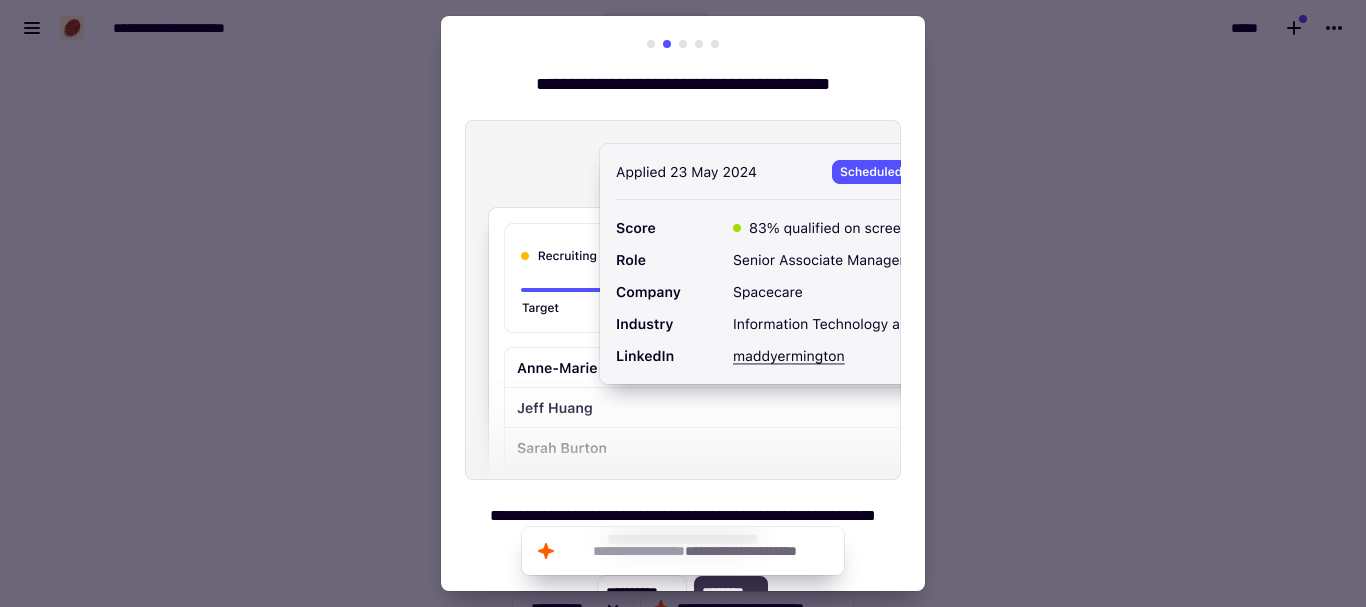 click on "********" 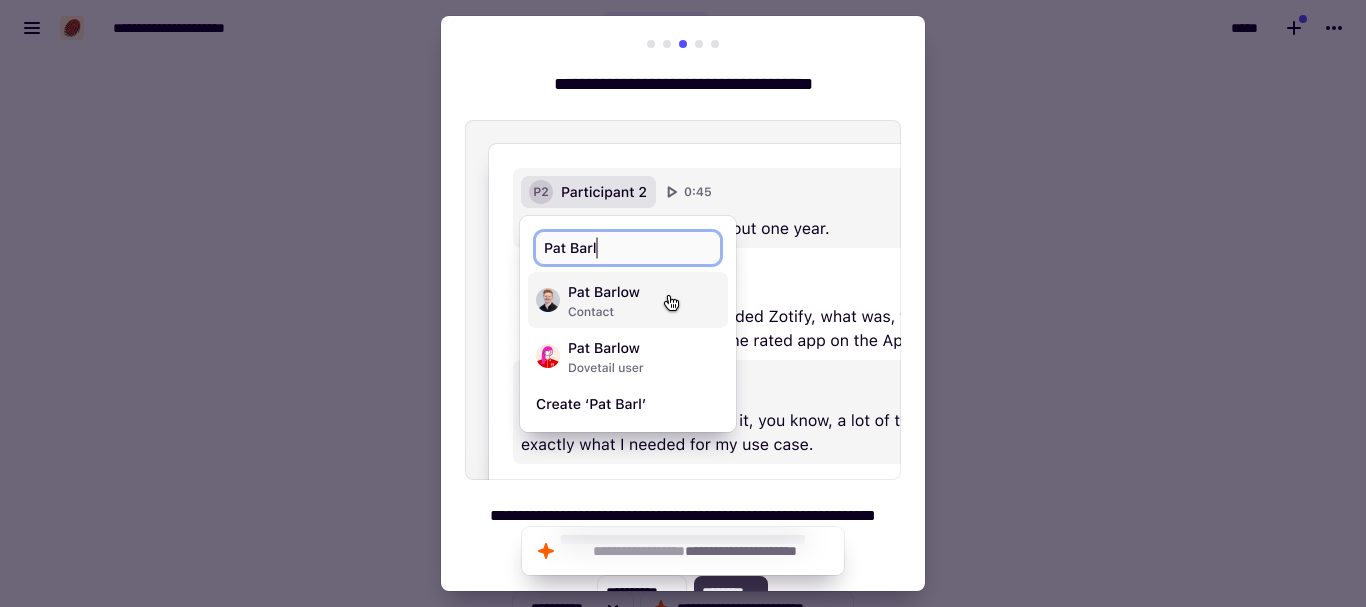 click on "********" 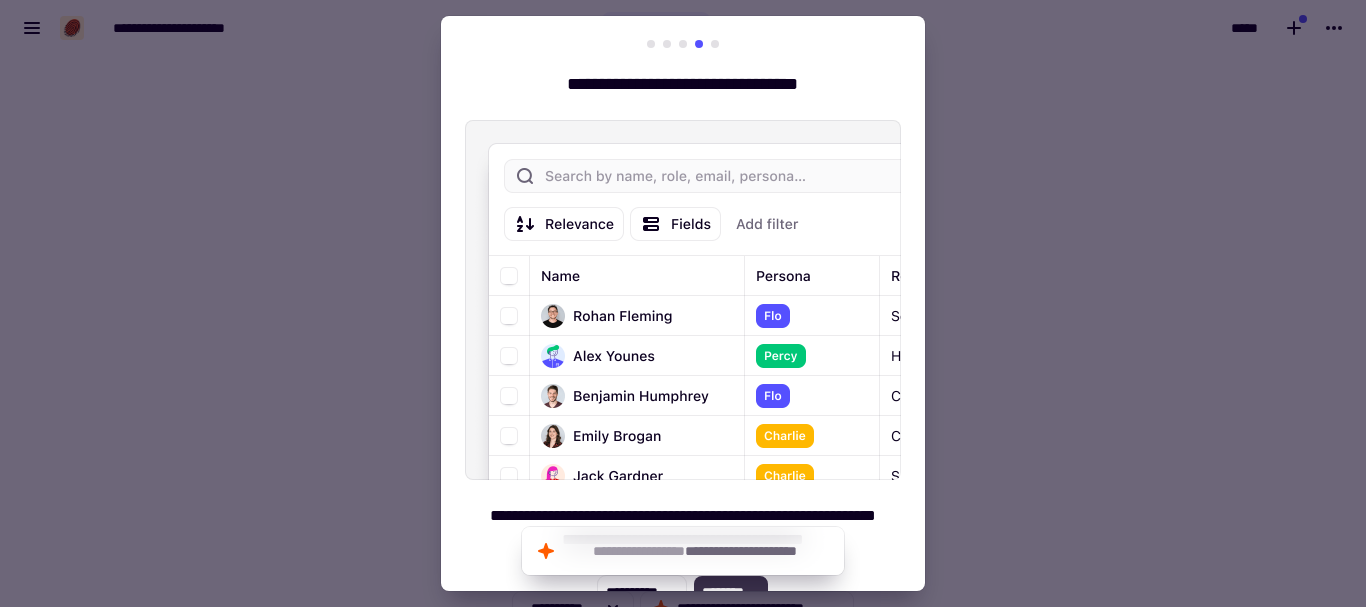 click on "********" 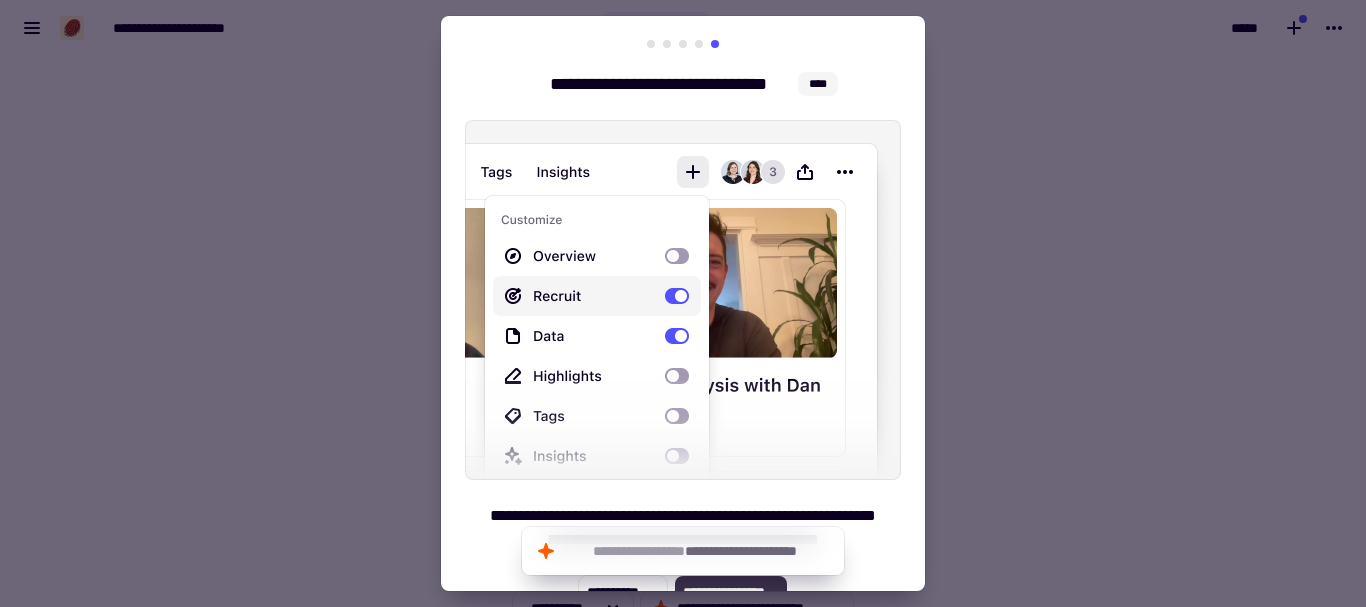 click on "**********" 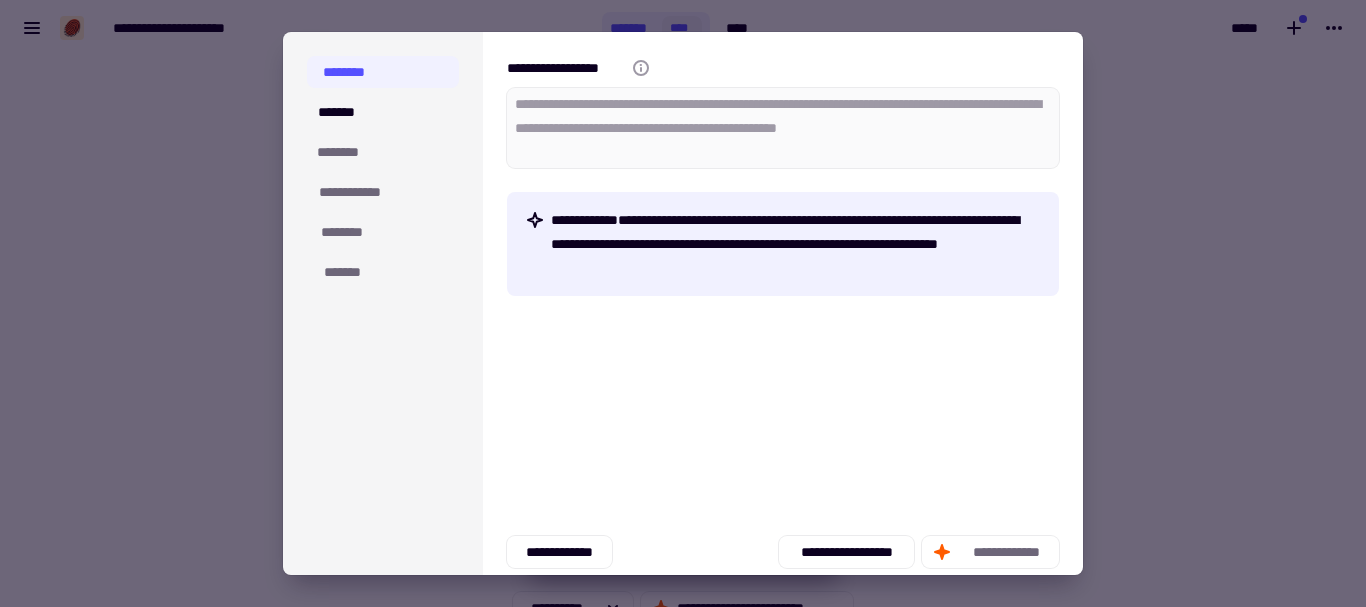 type on "*" 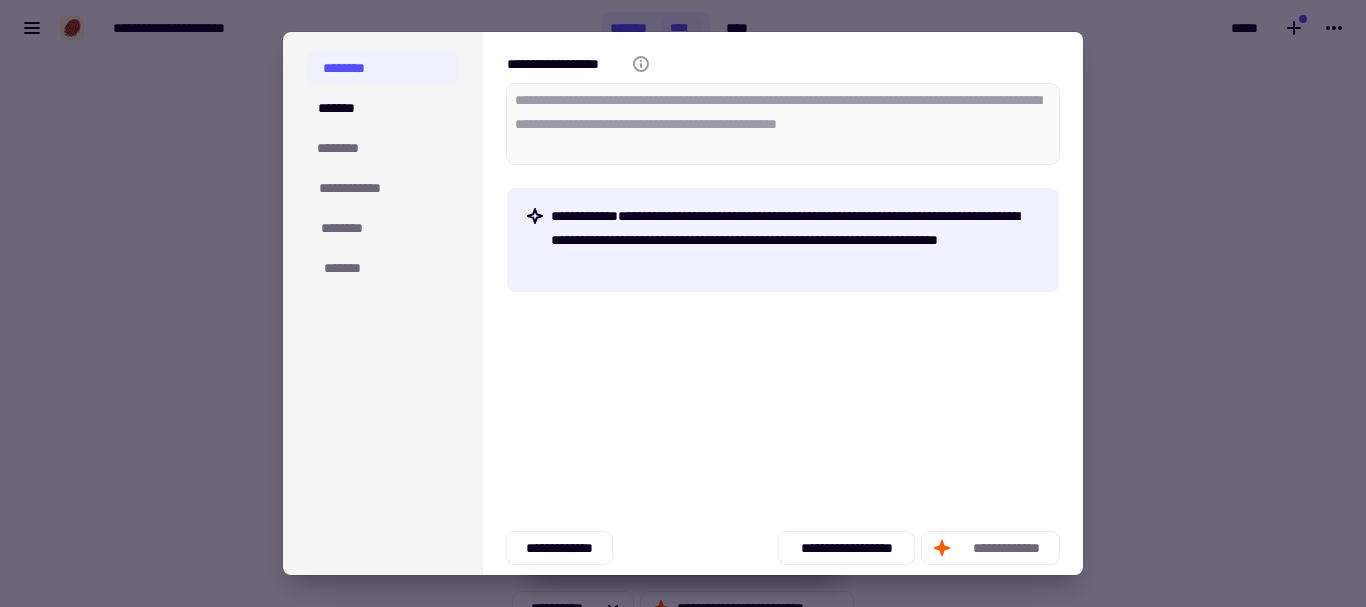 scroll, scrollTop: 0, scrollLeft: 0, axis: both 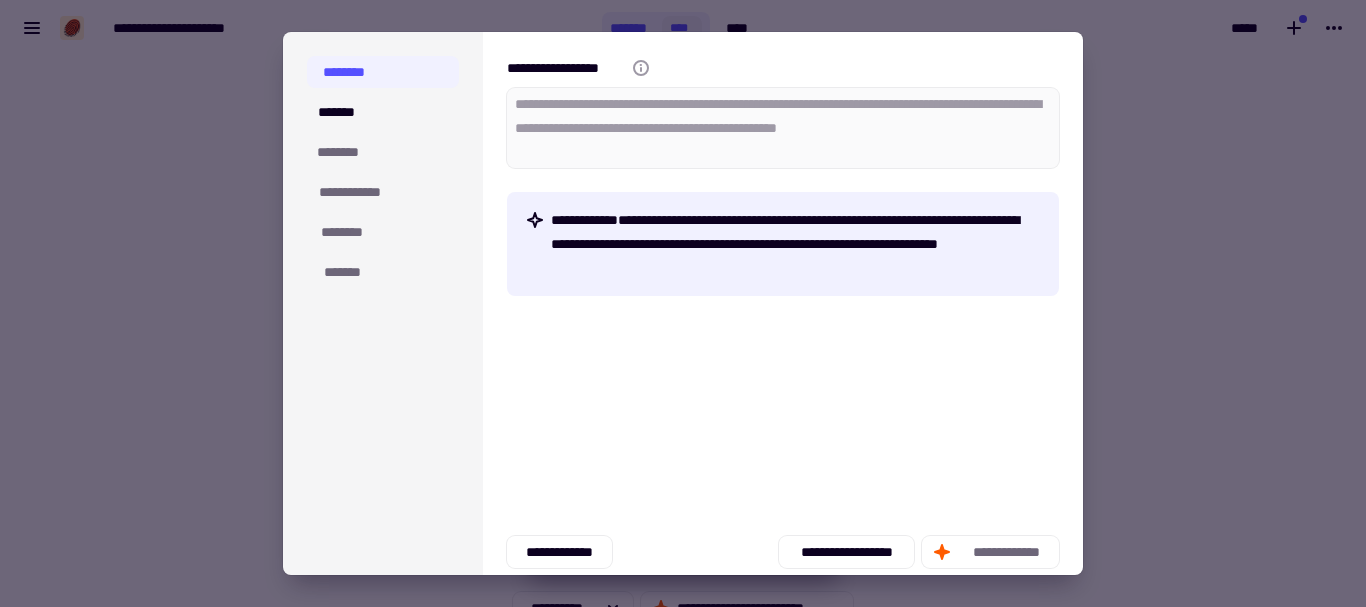 click at bounding box center (683, 303) 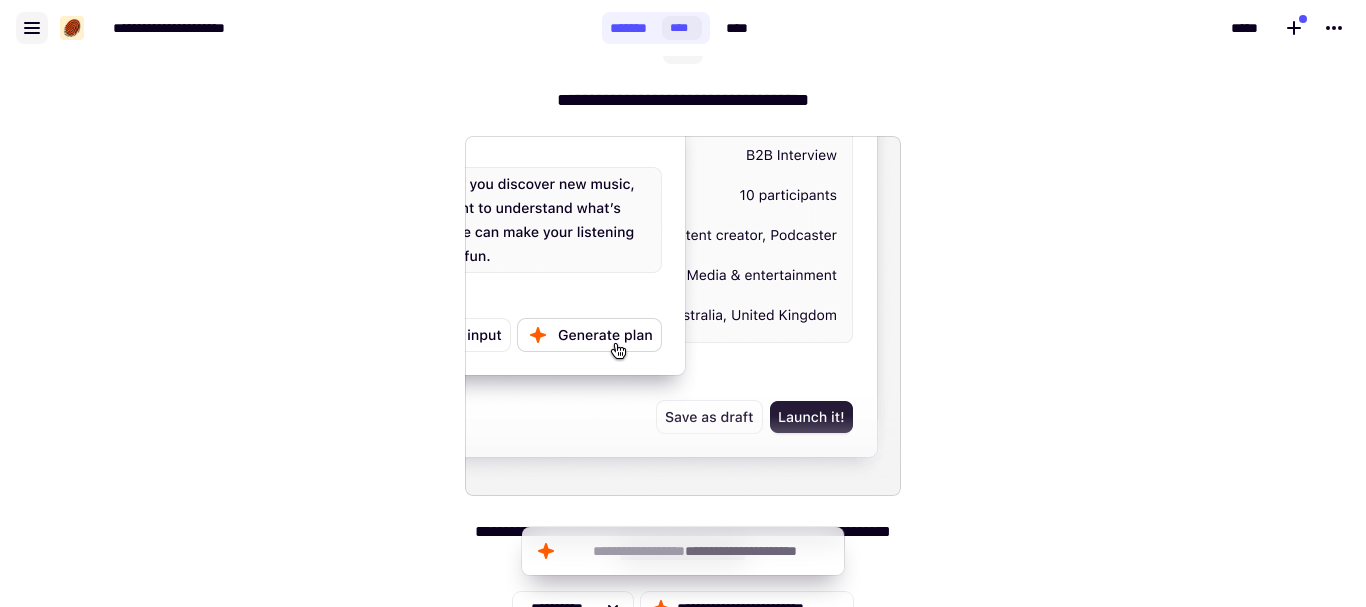 click 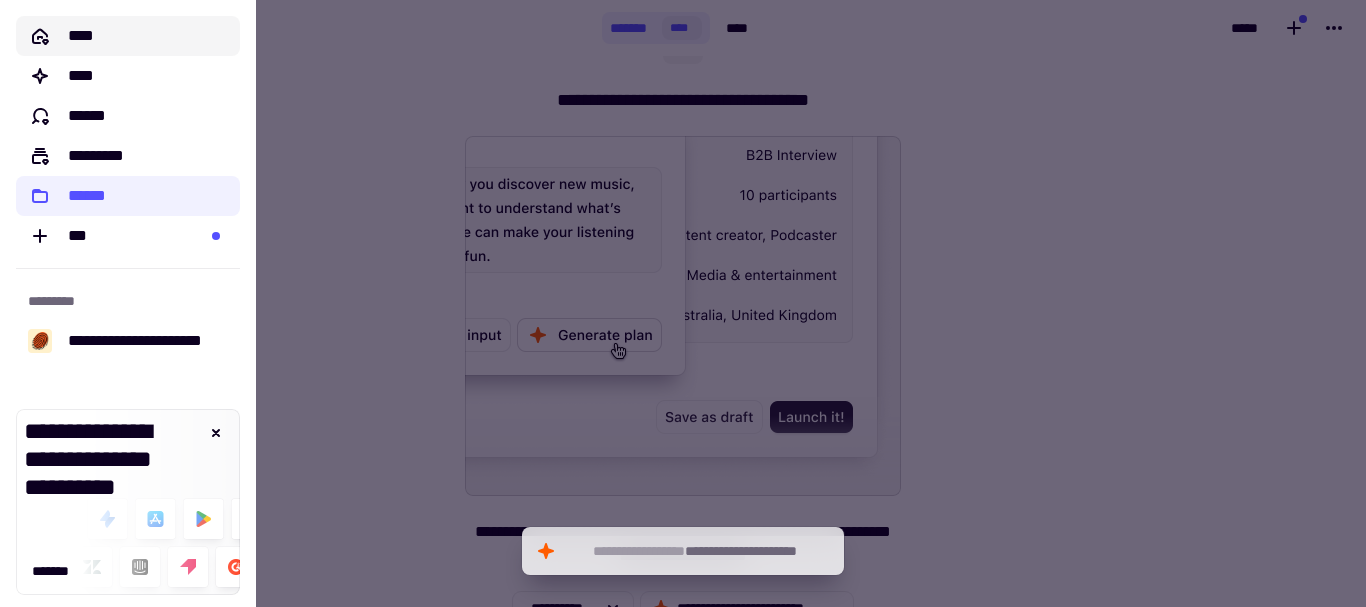 click on "****" 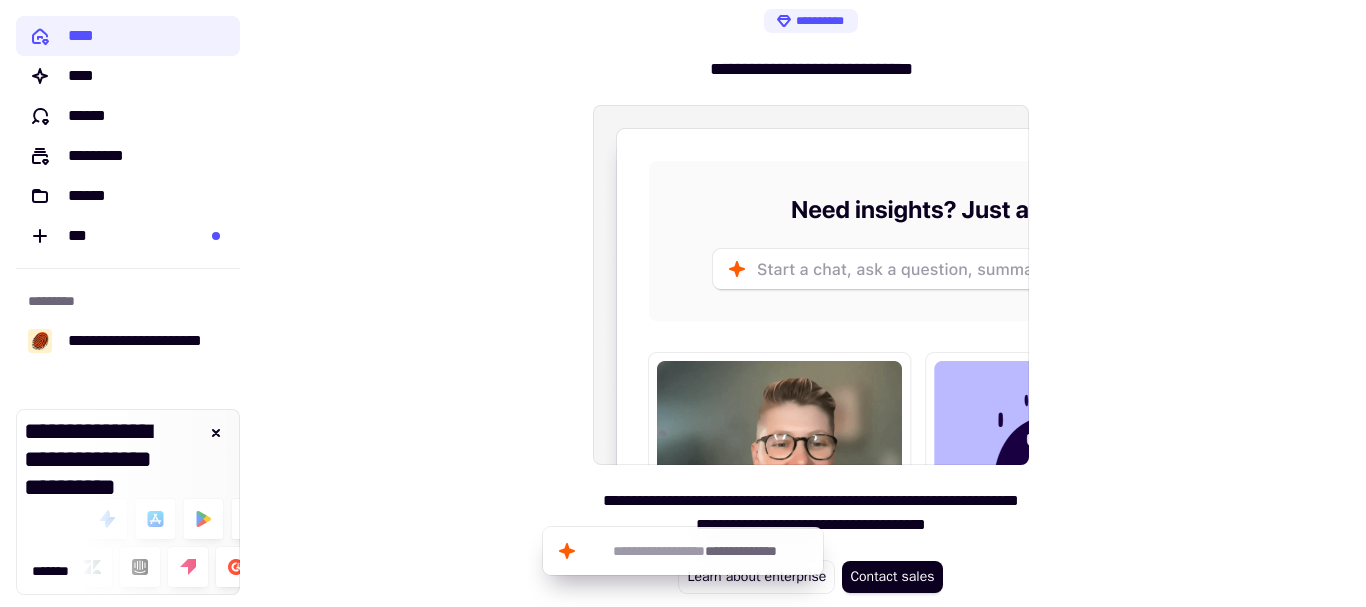 scroll, scrollTop: 9, scrollLeft: 0, axis: vertical 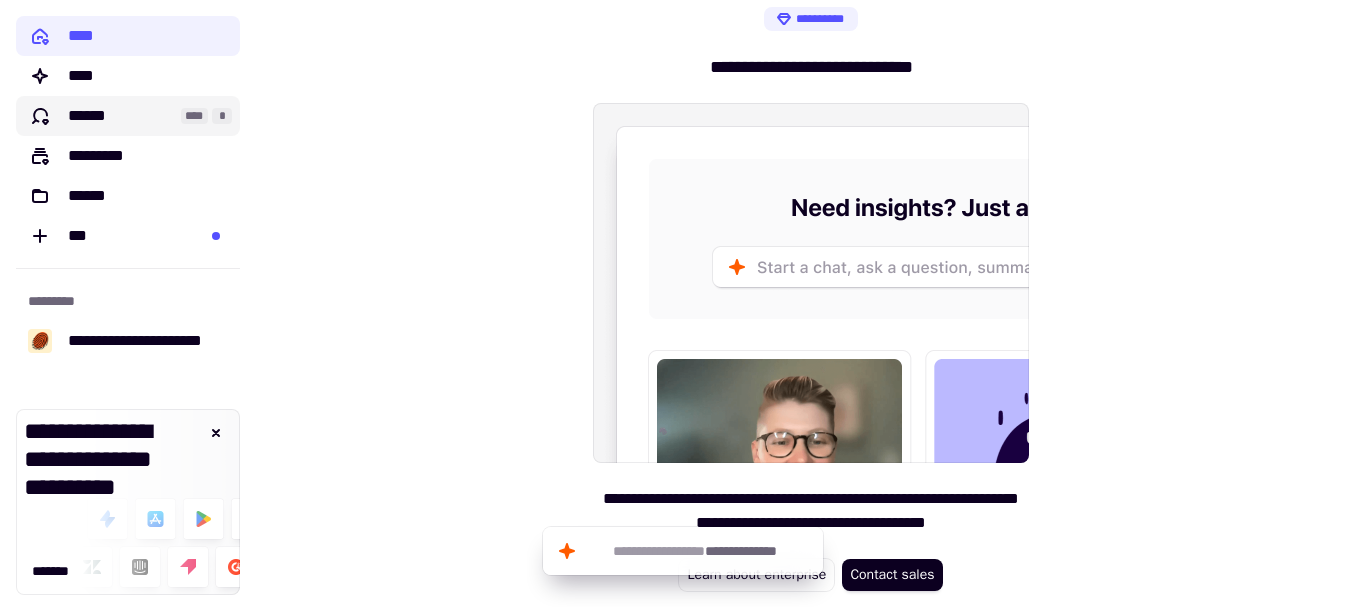 click on "******" 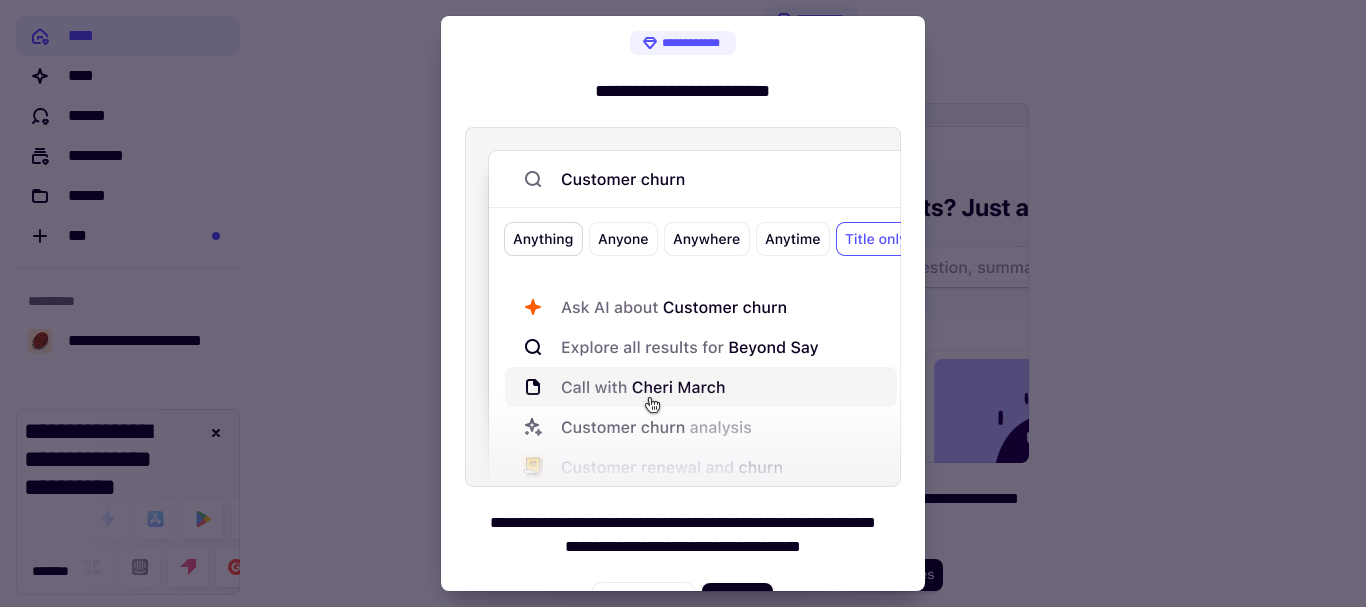 scroll, scrollTop: 0, scrollLeft: 0, axis: both 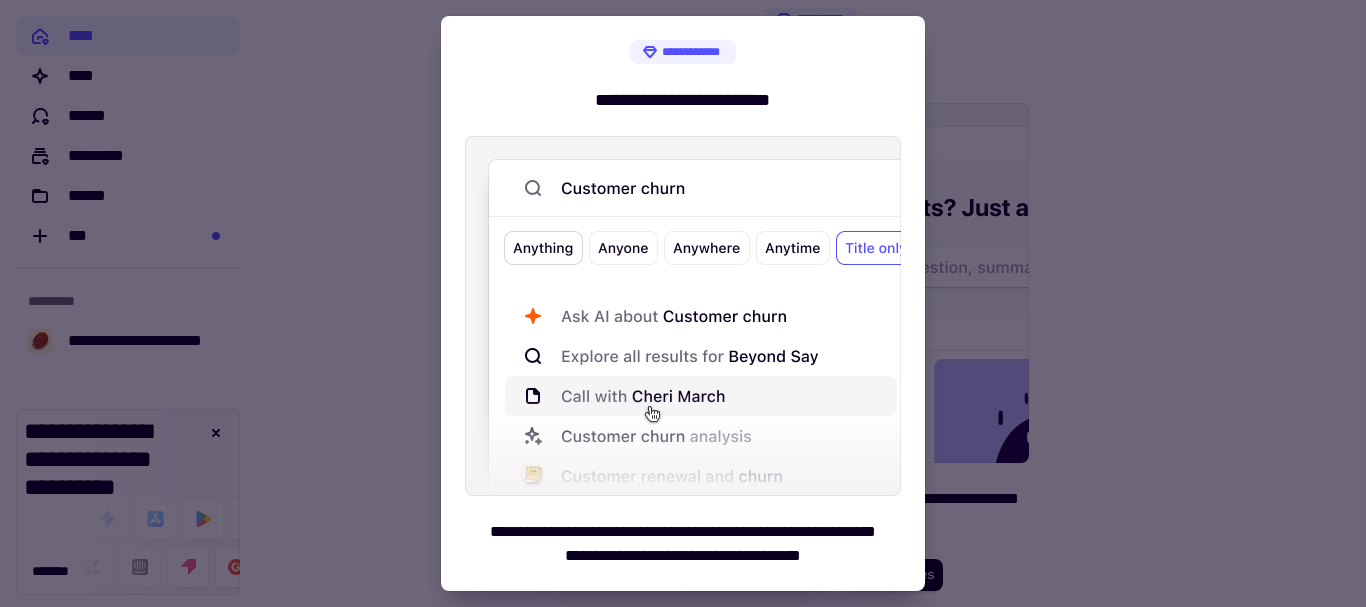 click at bounding box center (683, 303) 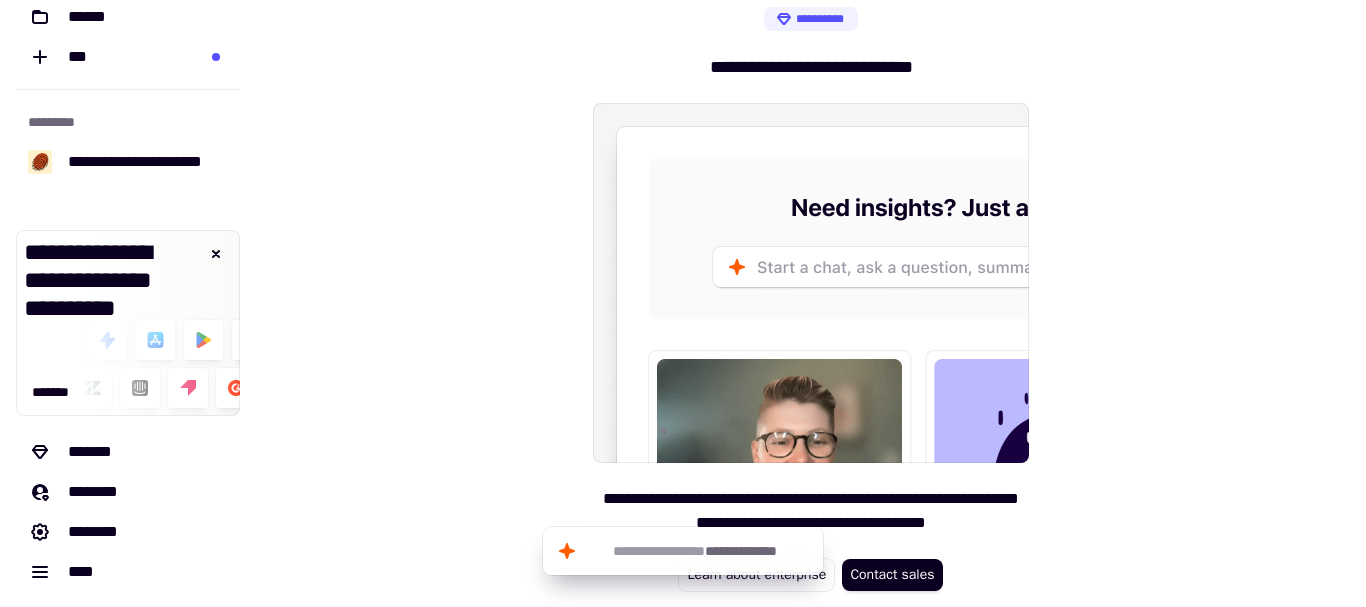 scroll, scrollTop: 180, scrollLeft: 0, axis: vertical 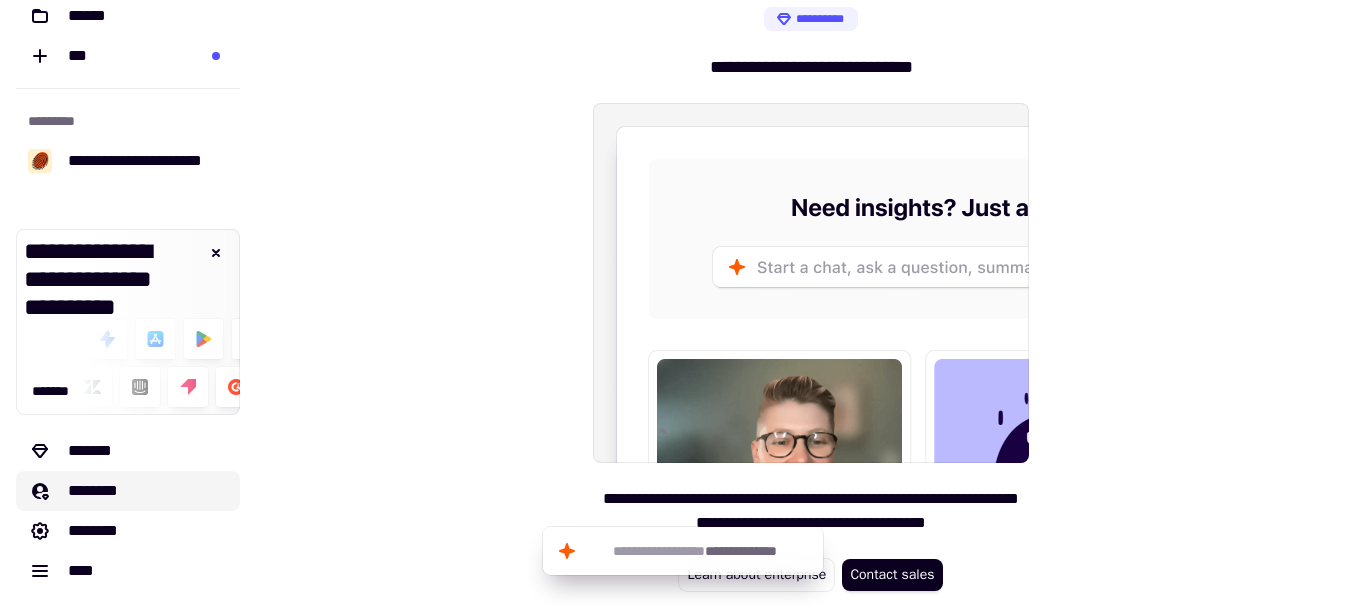 click on "********" 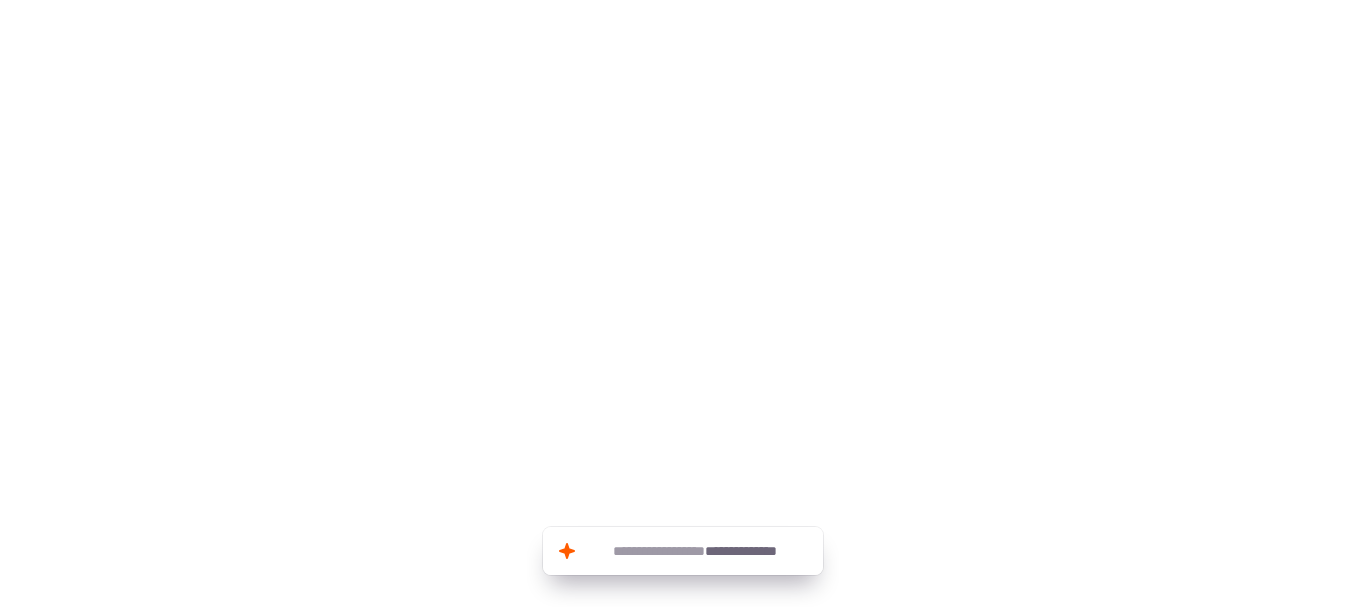 scroll, scrollTop: 0, scrollLeft: 0, axis: both 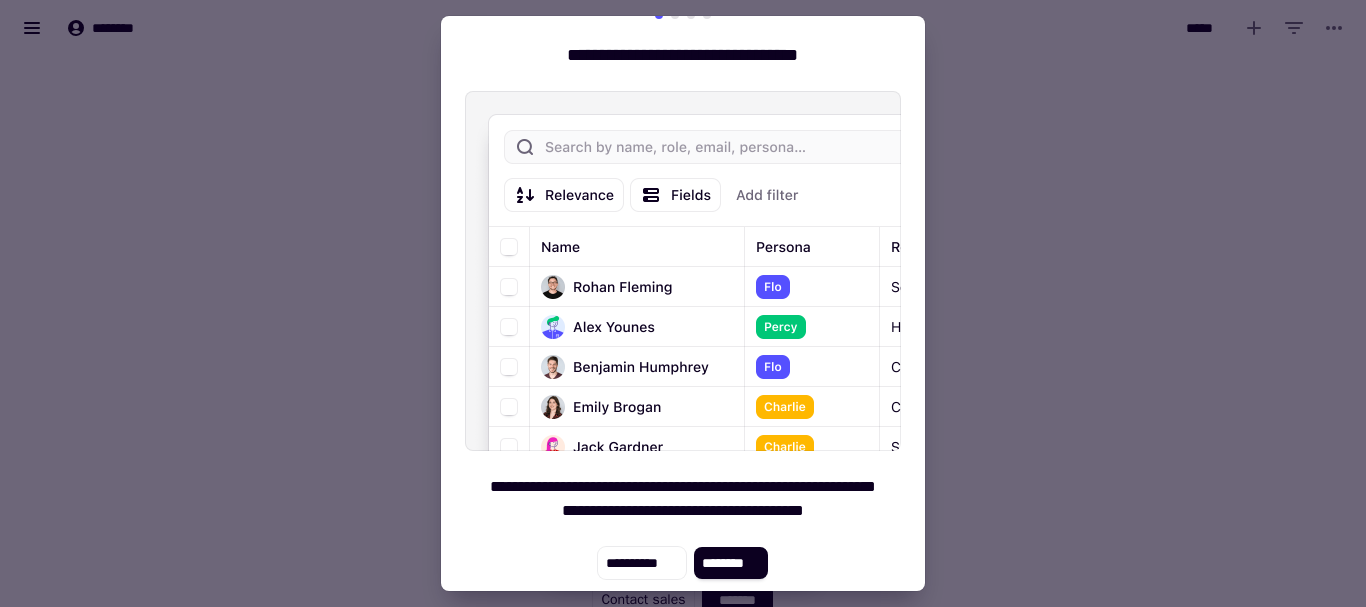 click at bounding box center (683, 303) 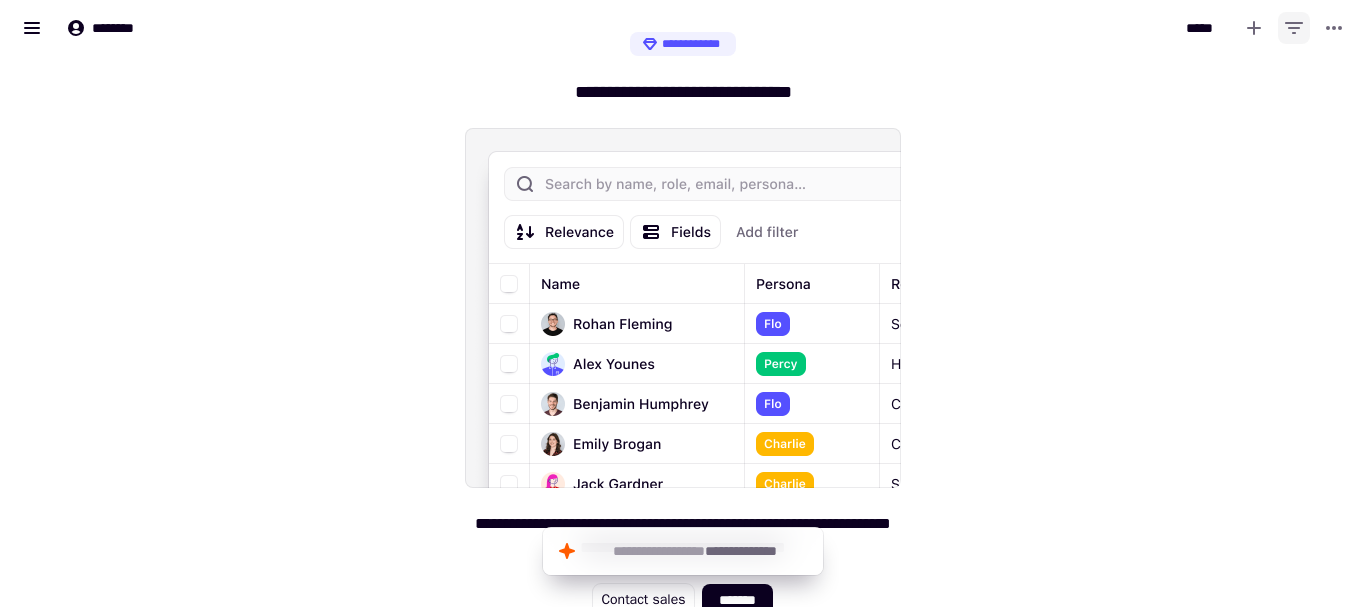 click 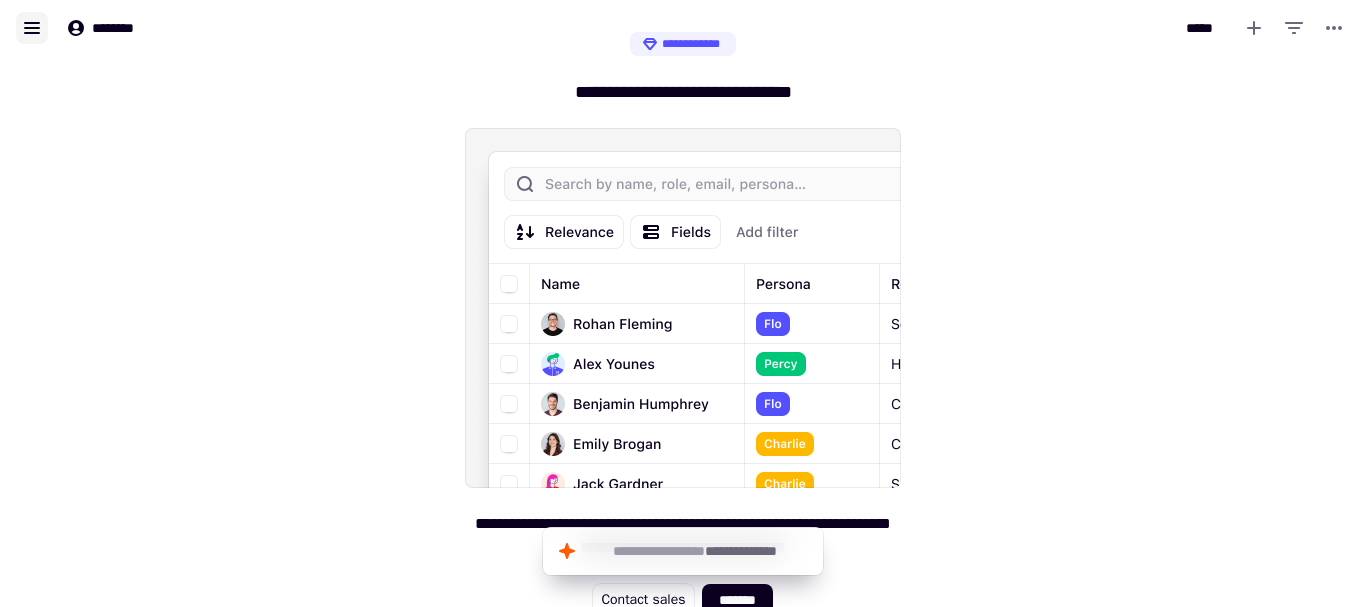 click 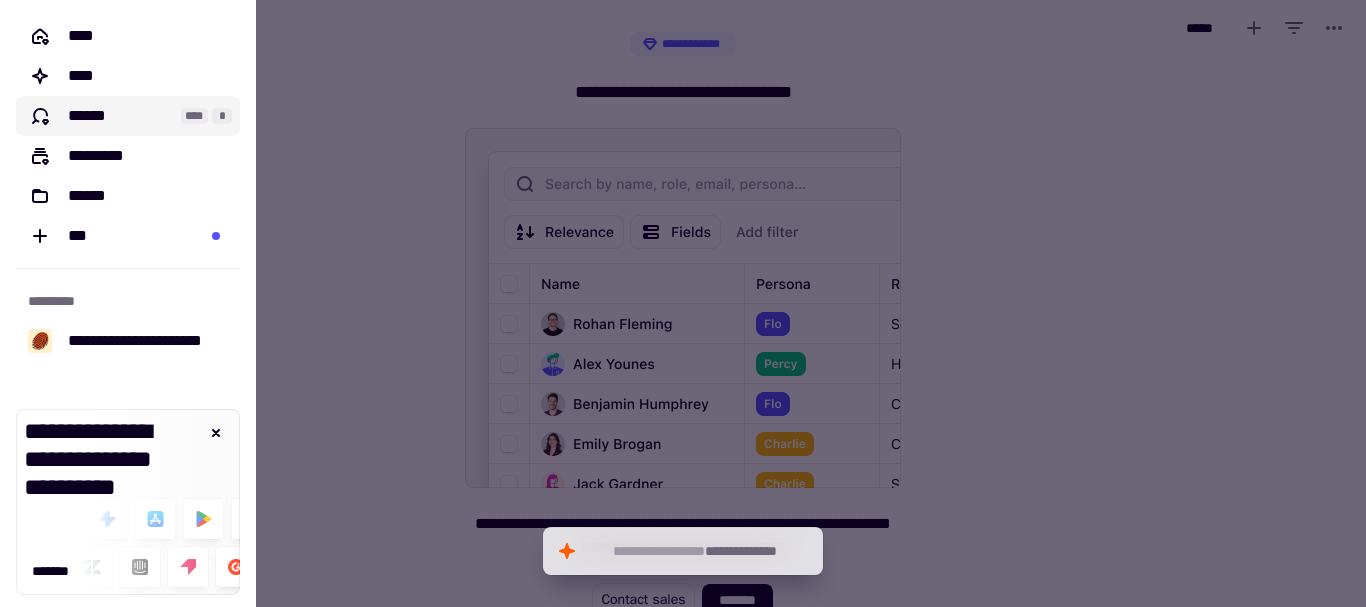 click on "******" 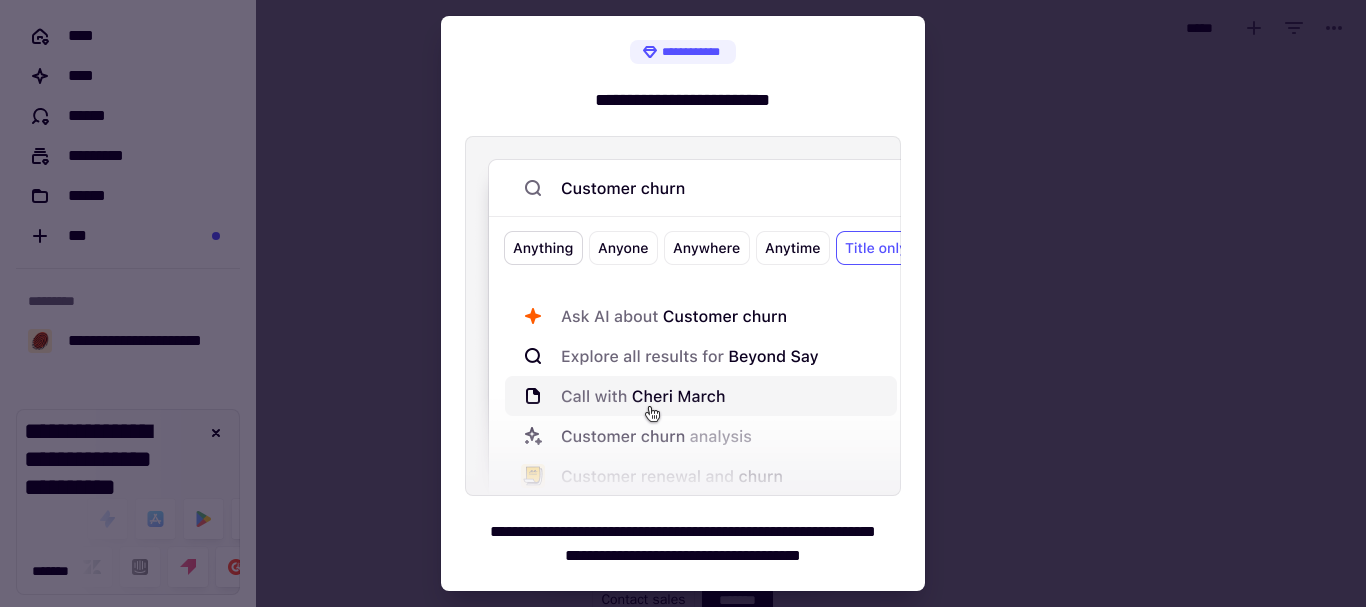 scroll, scrollTop: 45, scrollLeft: 0, axis: vertical 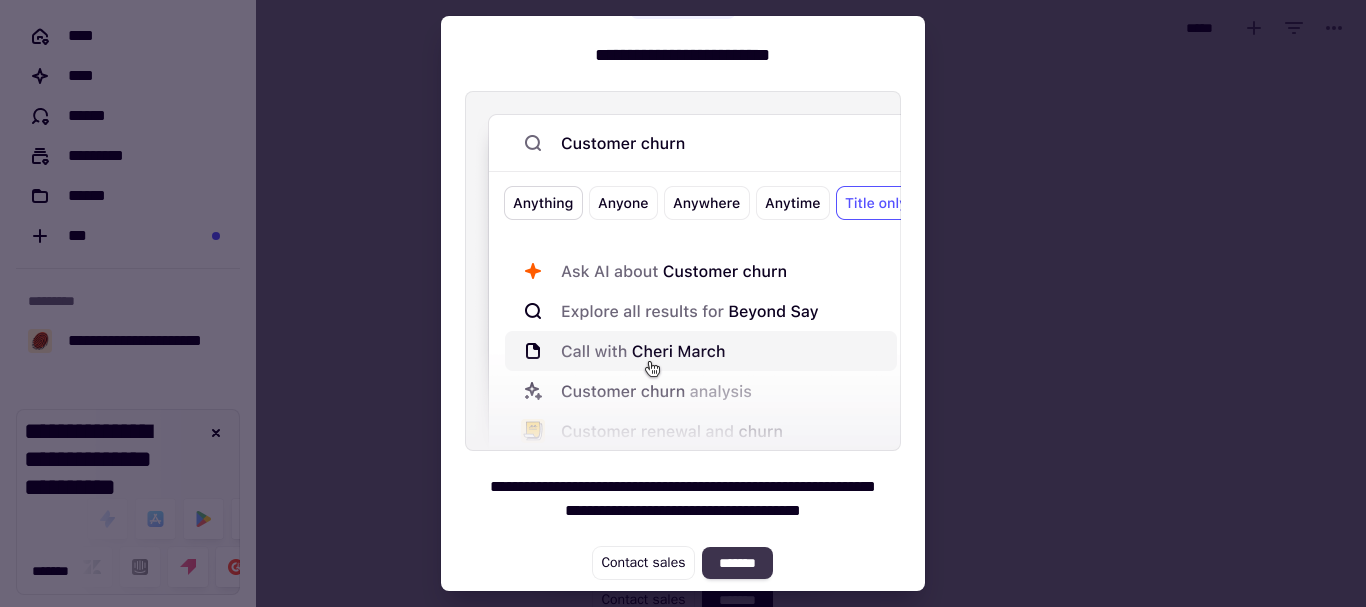 click on "*******" 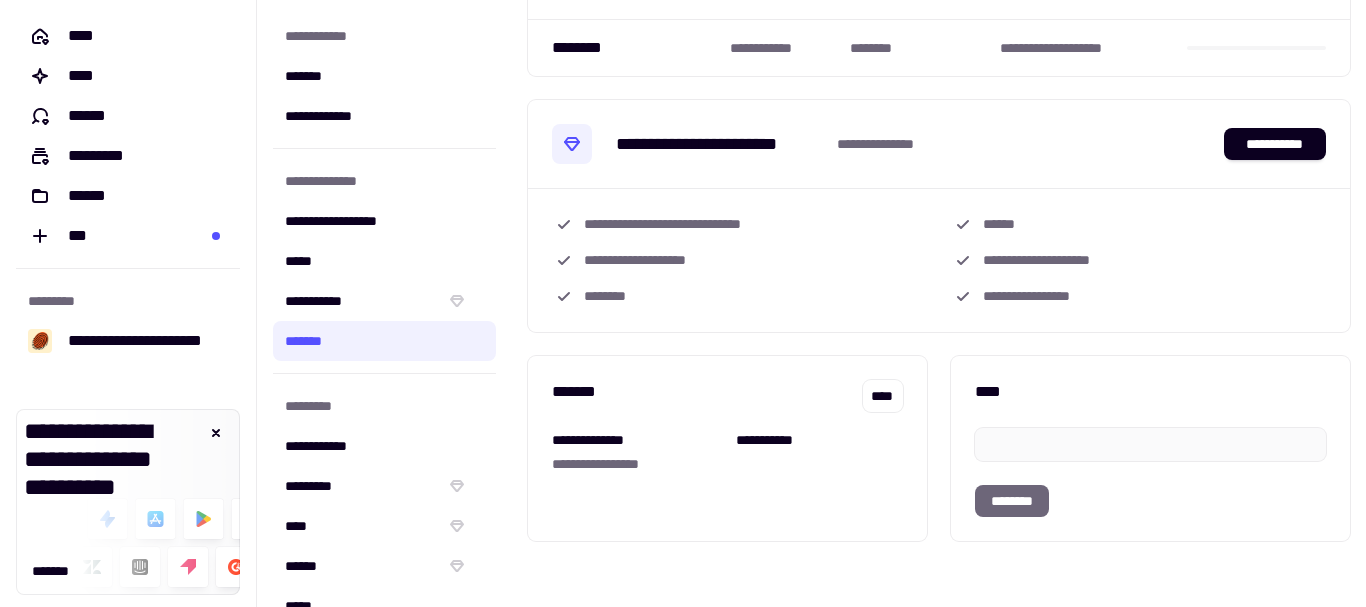 scroll, scrollTop: 225, scrollLeft: 0, axis: vertical 